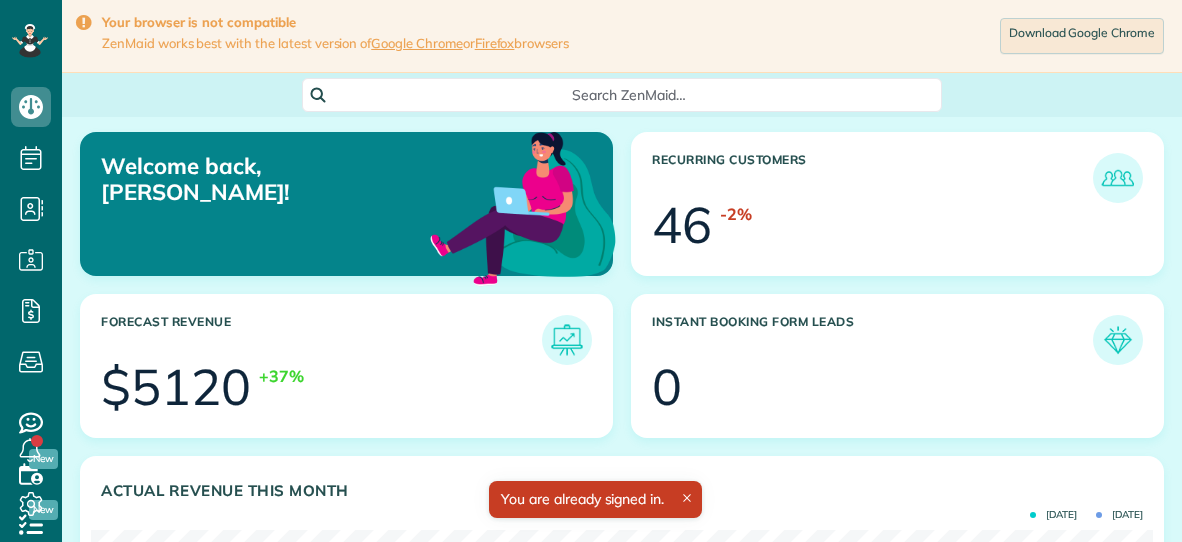 scroll, scrollTop: 0, scrollLeft: 0, axis: both 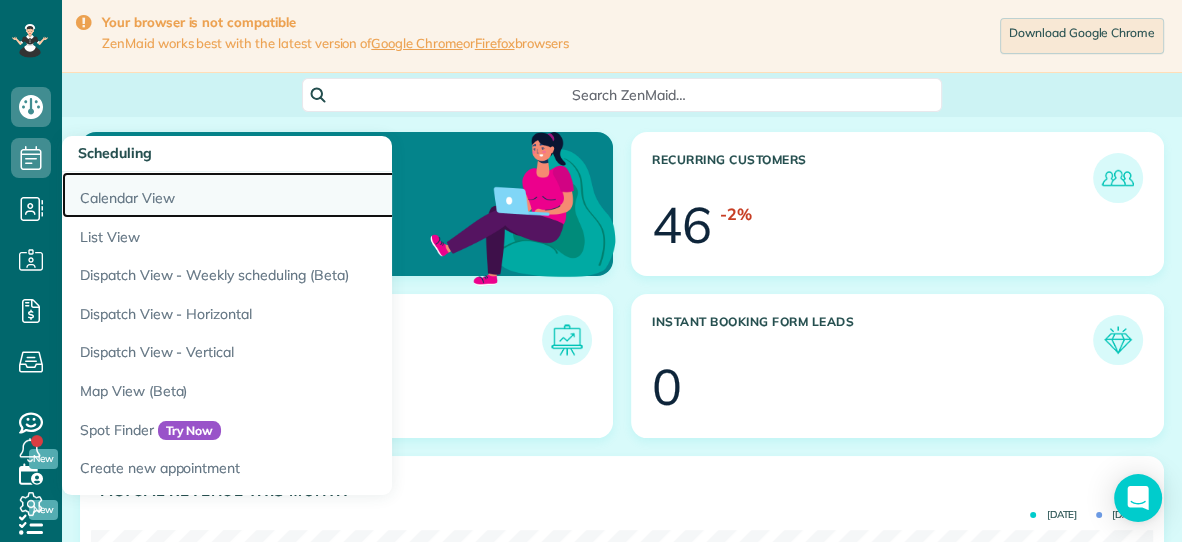 click on "Calendar View" at bounding box center [312, 195] 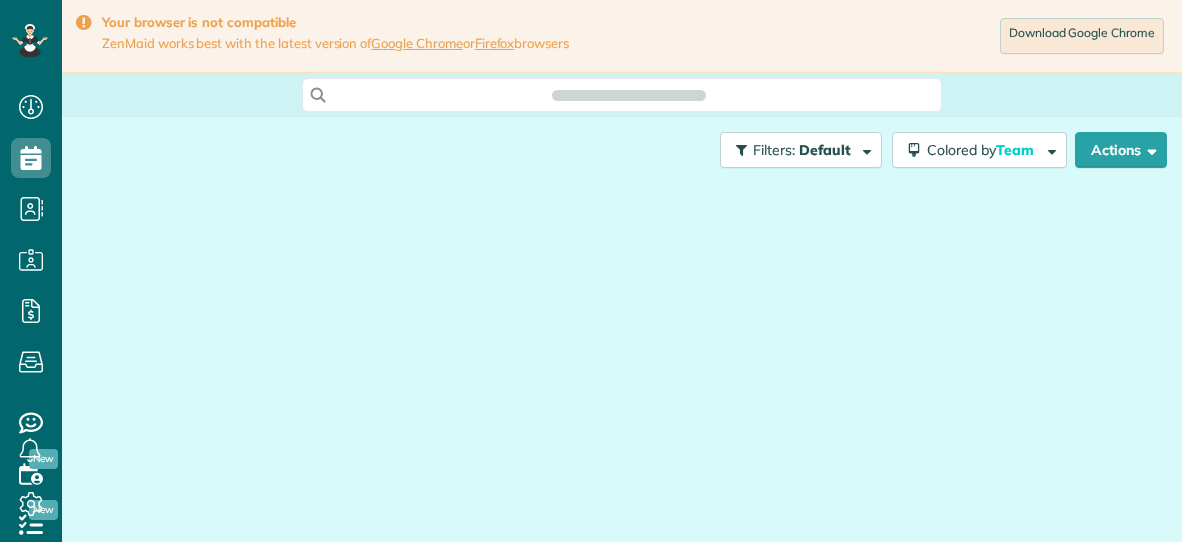 scroll, scrollTop: 0, scrollLeft: 0, axis: both 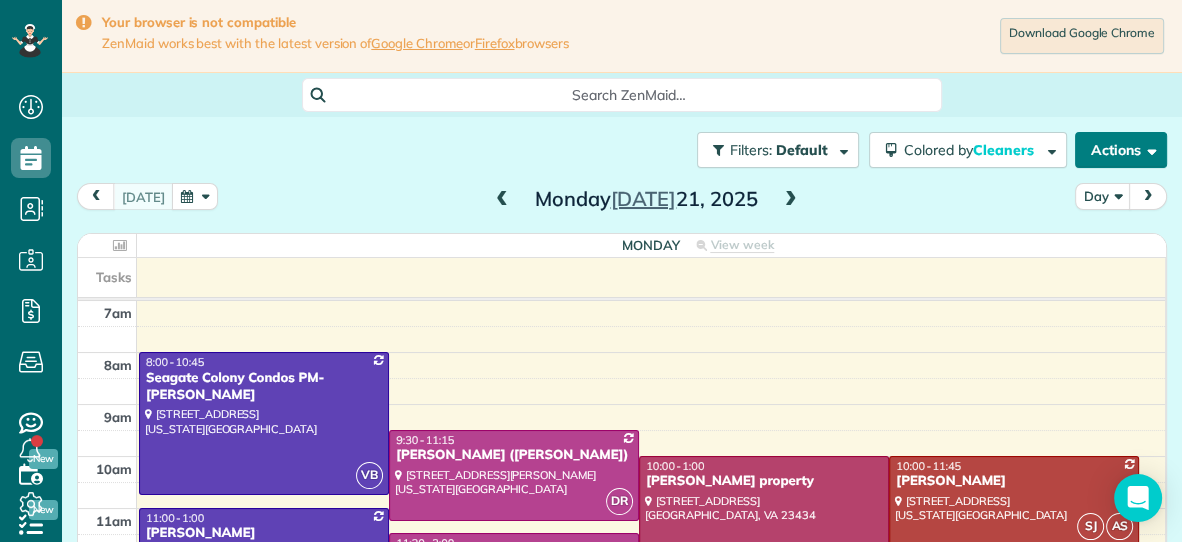 click on "Actions" at bounding box center [1121, 150] 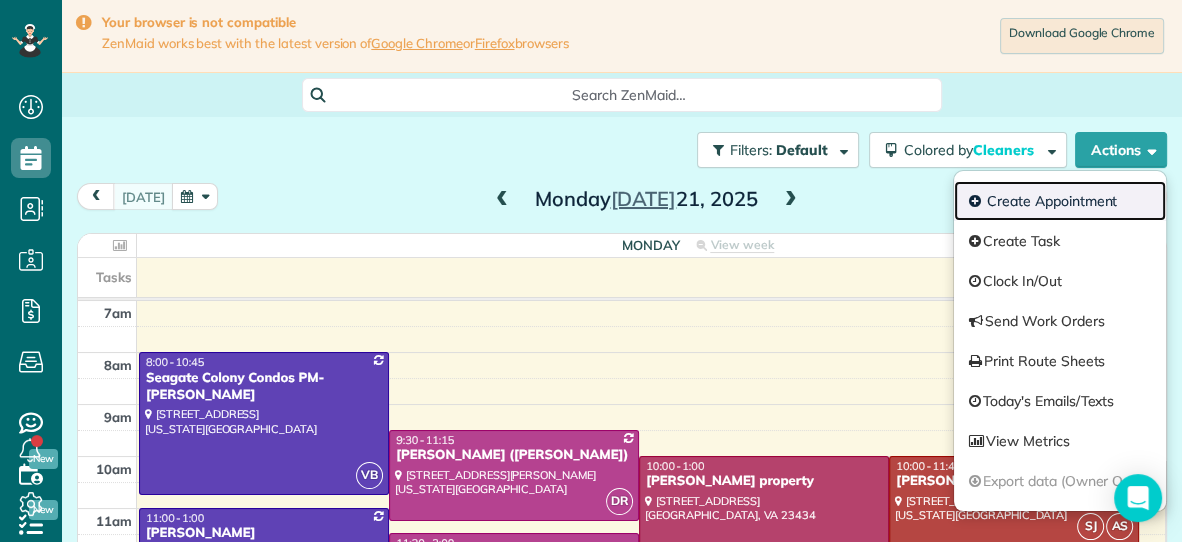 click on "Create Appointment" at bounding box center (1060, 201) 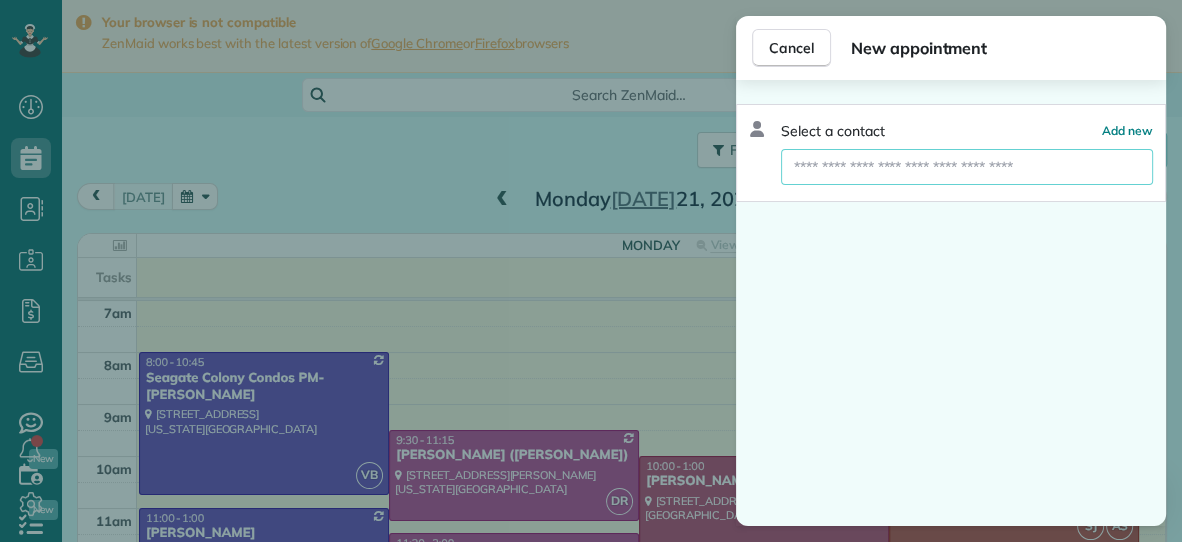 click at bounding box center [967, 167] 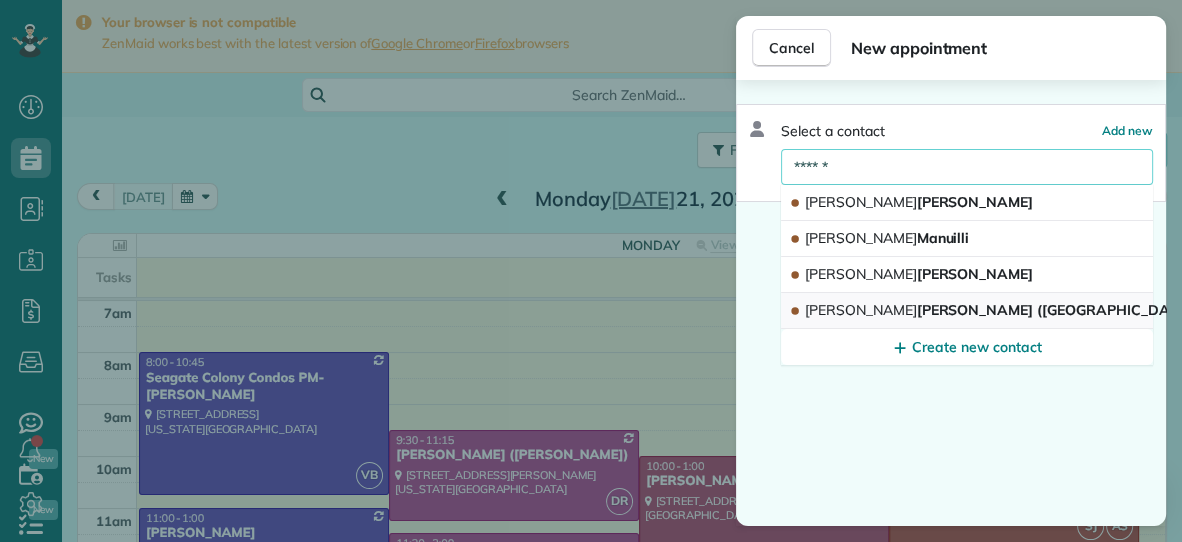 type on "******" 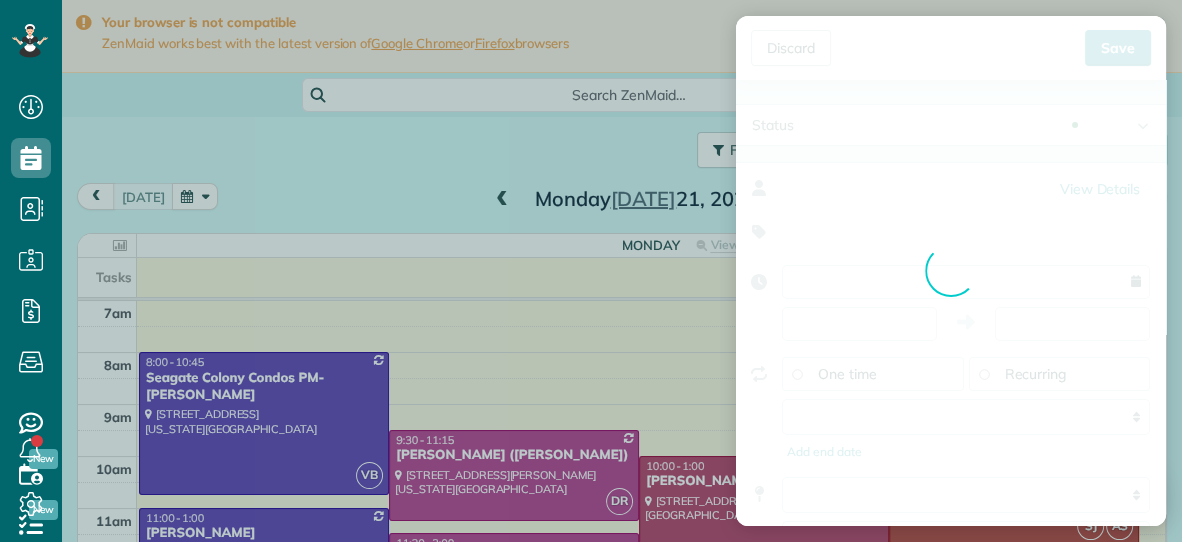 type on "**********" 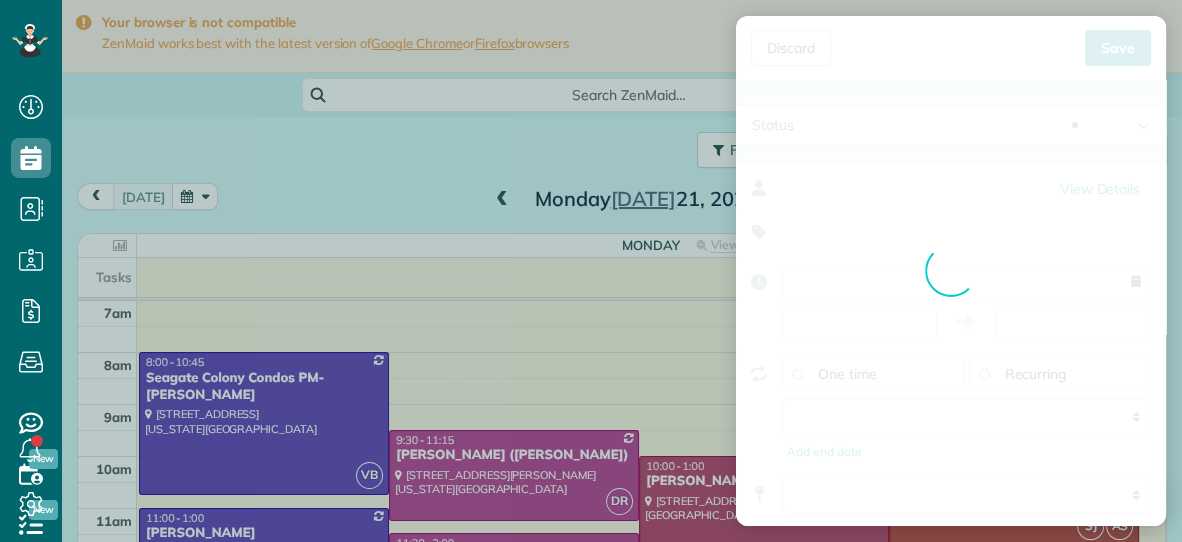 type on "*****" 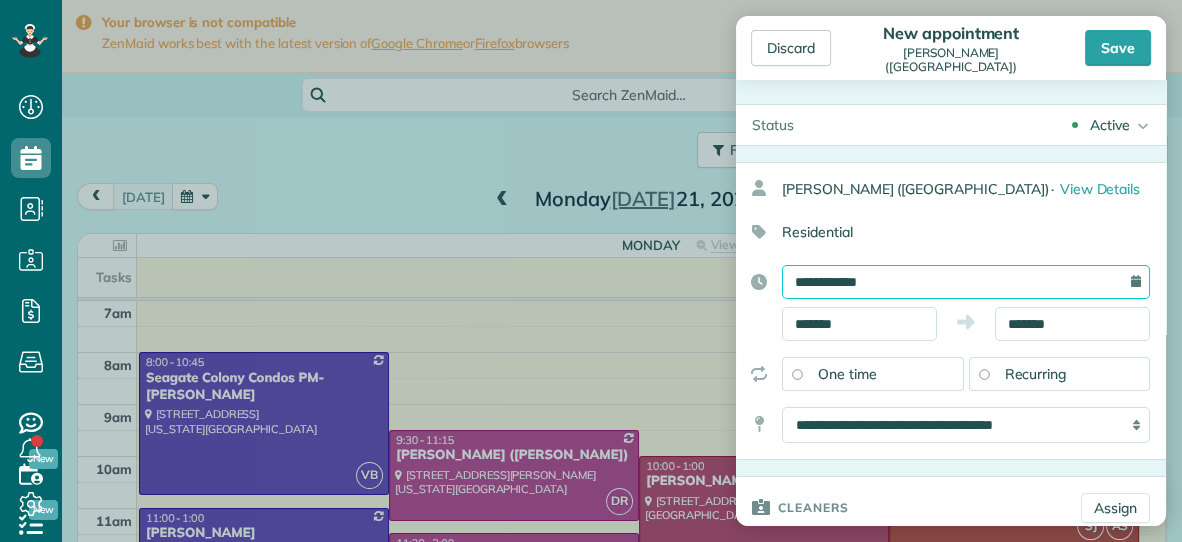 click on "**********" at bounding box center (966, 282) 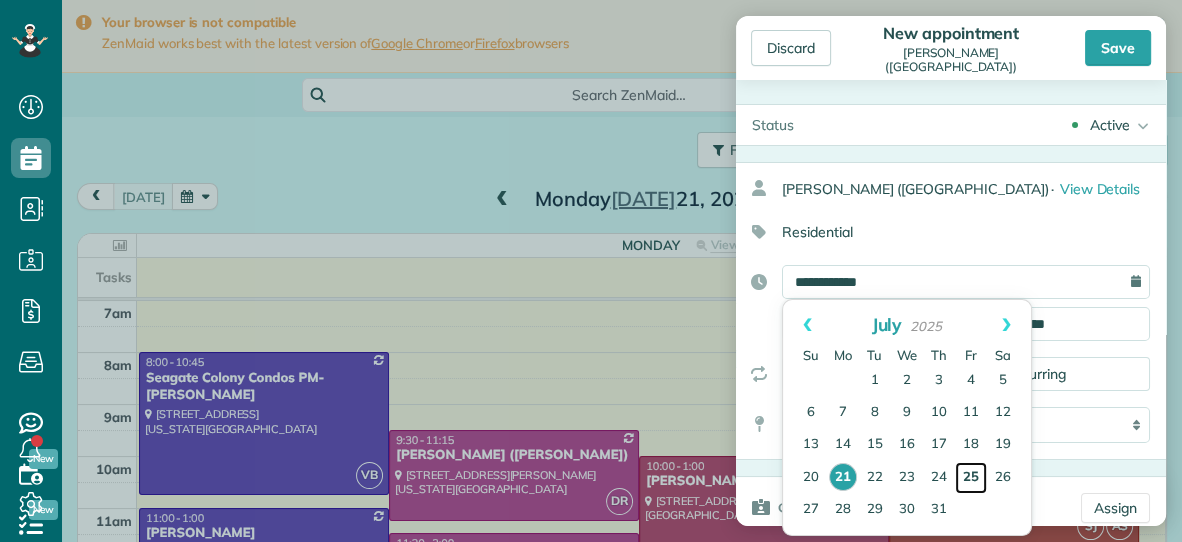 click on "25" at bounding box center (971, 478) 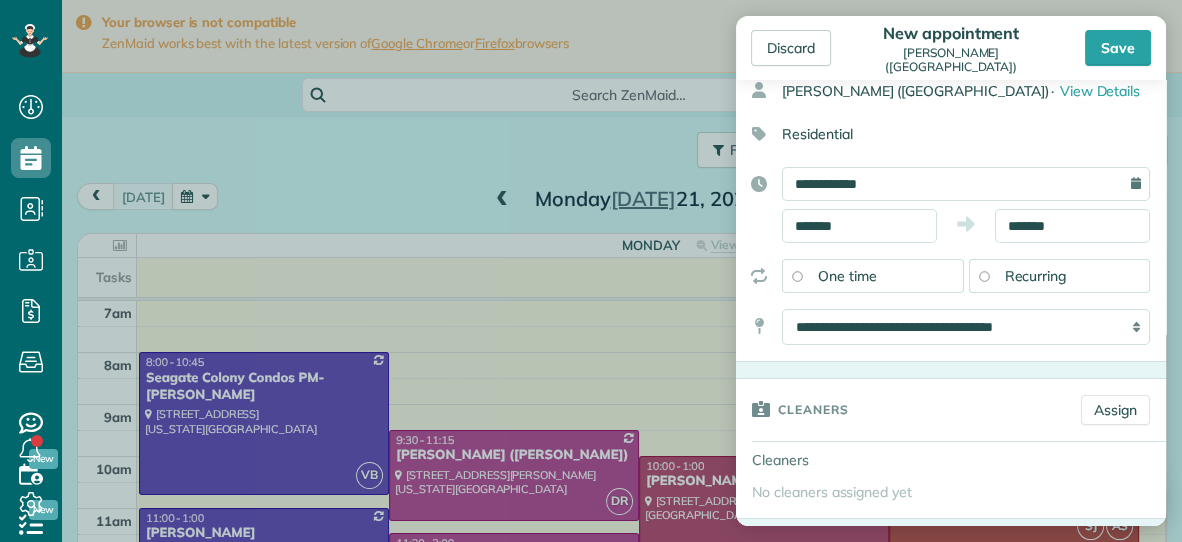 scroll, scrollTop: 0, scrollLeft: 0, axis: both 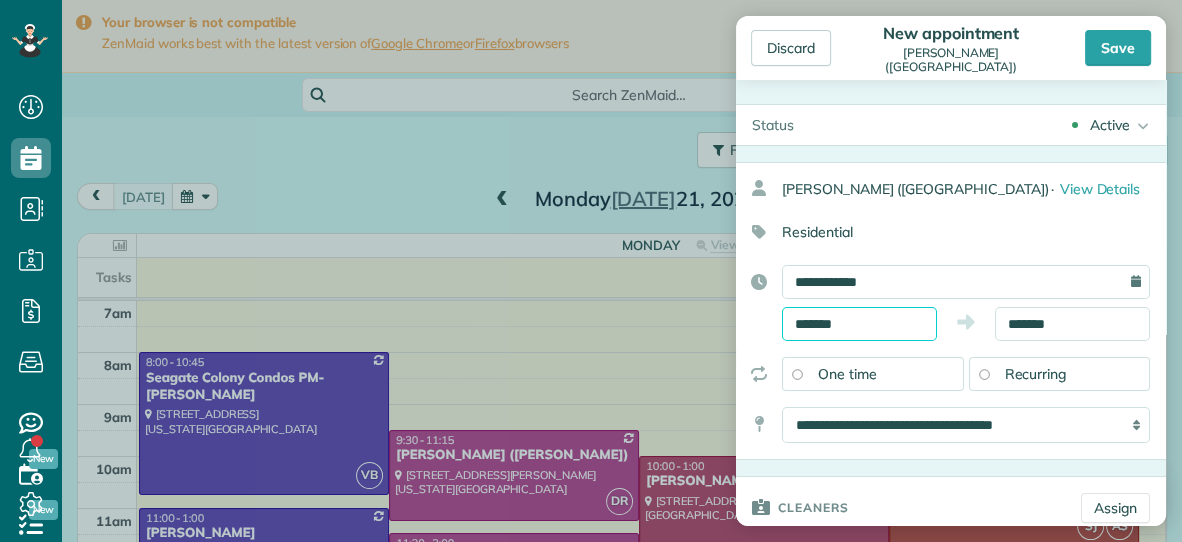 click on "*******" at bounding box center [859, 324] 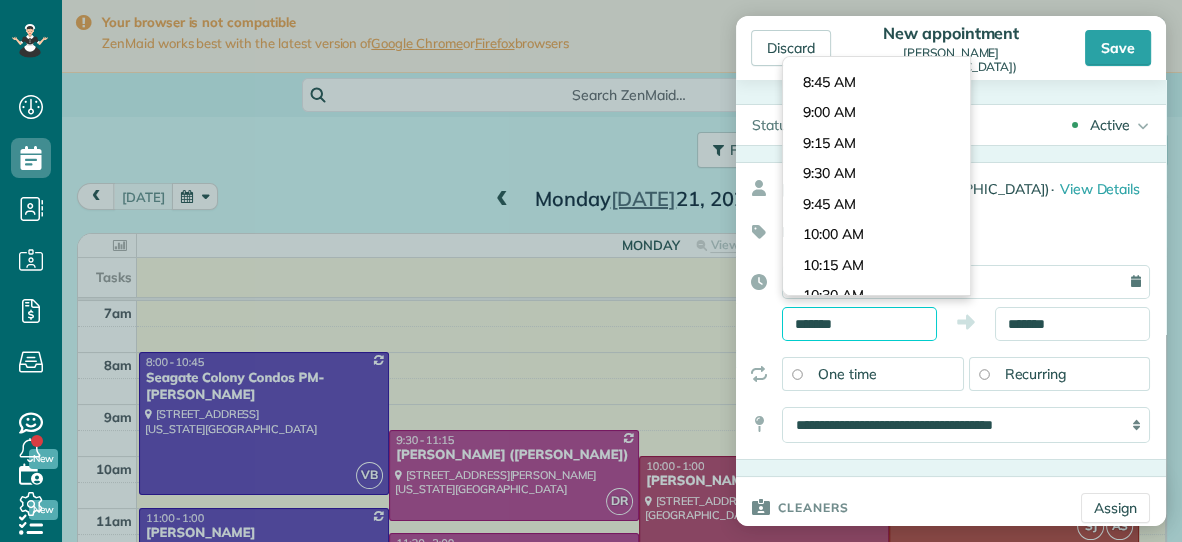 scroll, scrollTop: 1006, scrollLeft: 0, axis: vertical 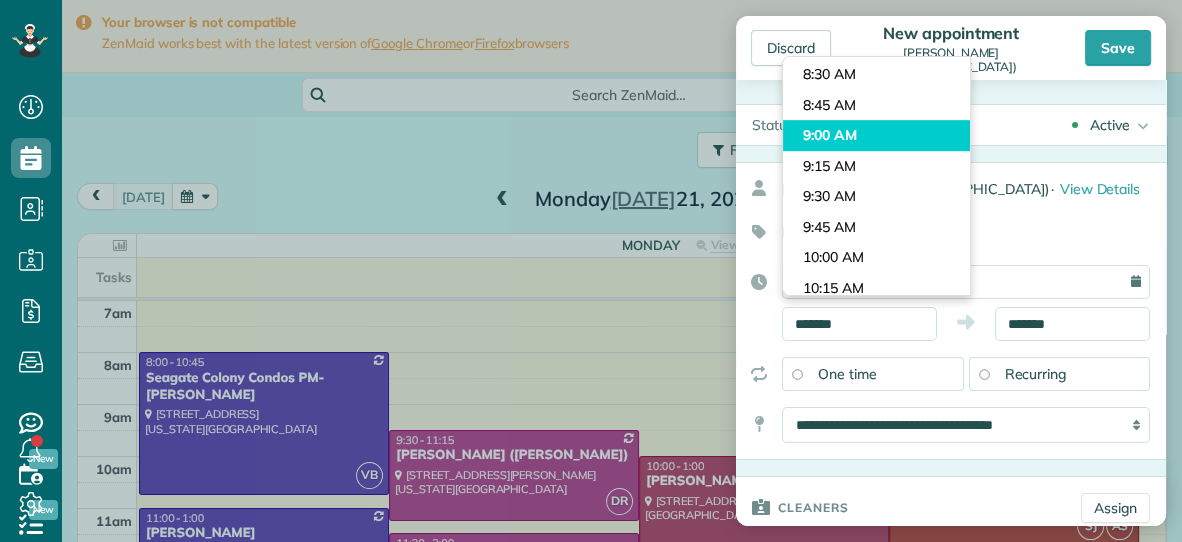 click on "Dashboard
Scheduling
Calendar View
List View
Dispatch View - Weekly scheduling (Beta)" at bounding box center [591, 271] 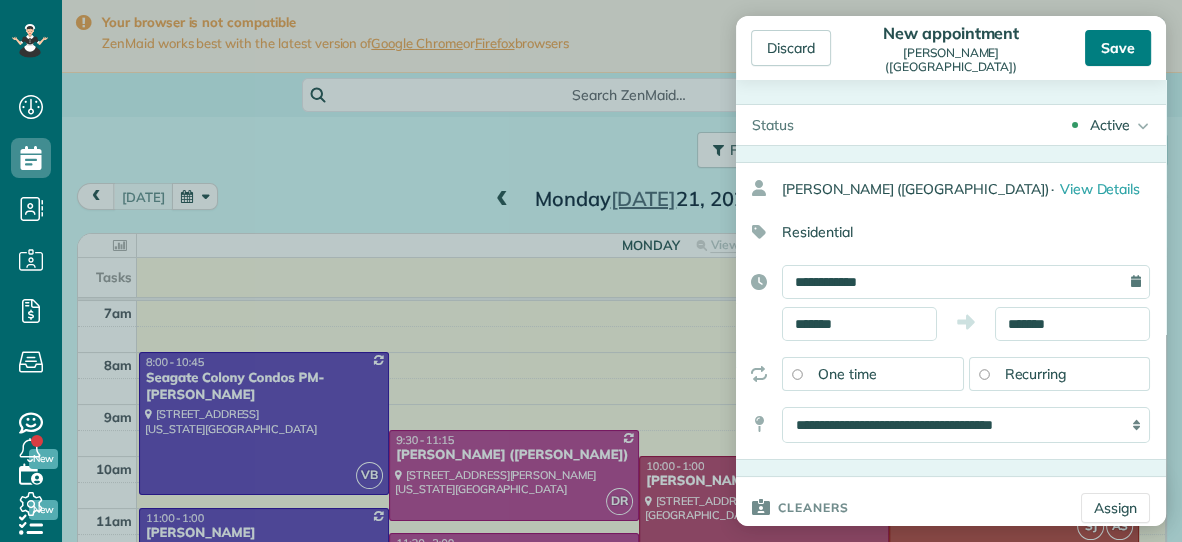 click on "Save" at bounding box center (1118, 48) 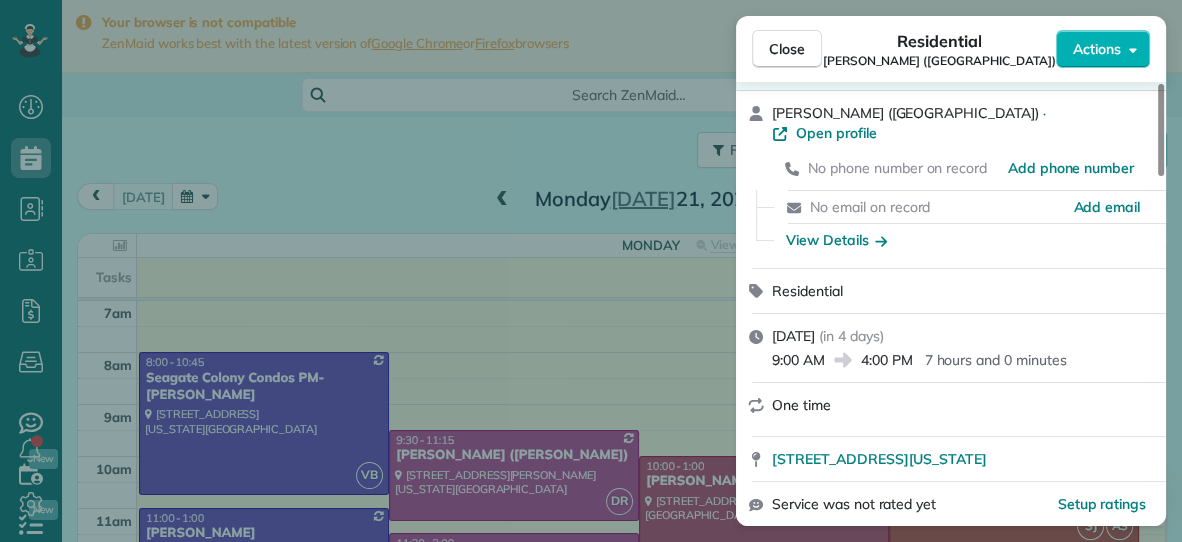 scroll, scrollTop: 0, scrollLeft: 0, axis: both 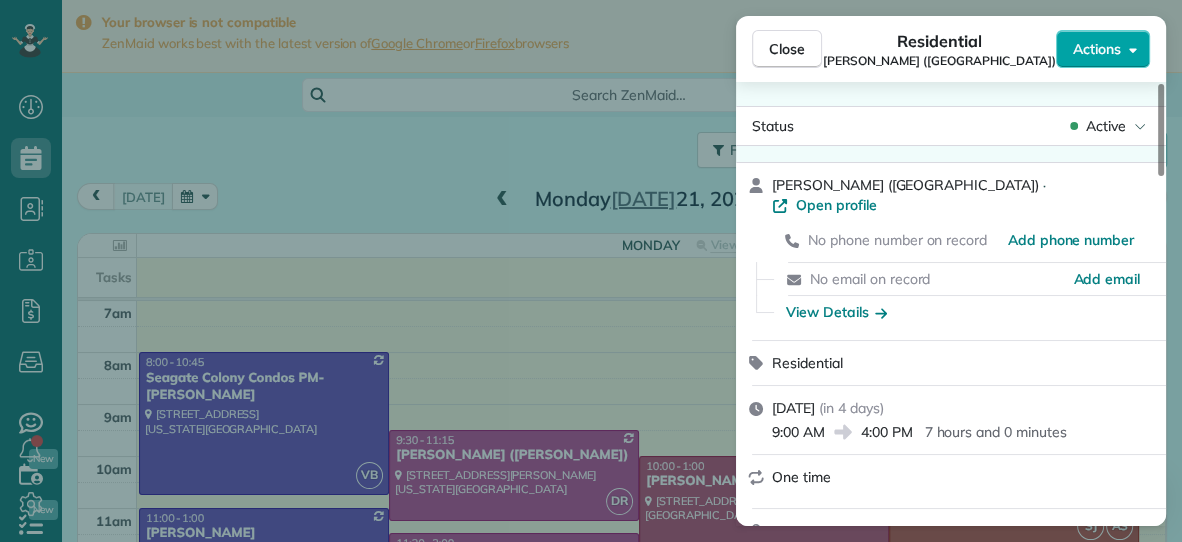 click on "Actions" at bounding box center (1103, 49) 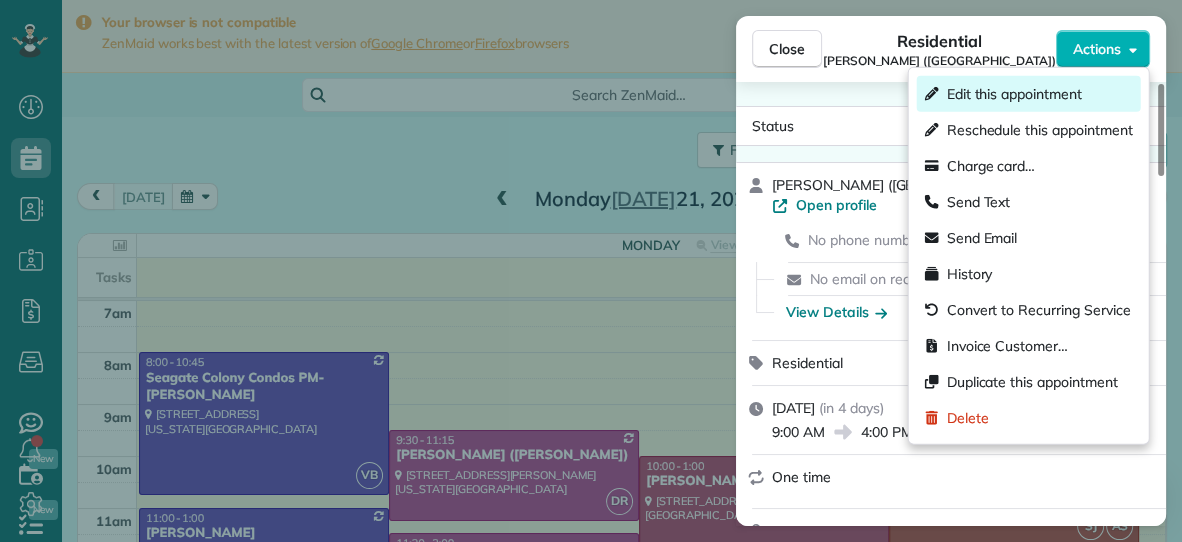 click on "Edit this appointment" at bounding box center [1014, 94] 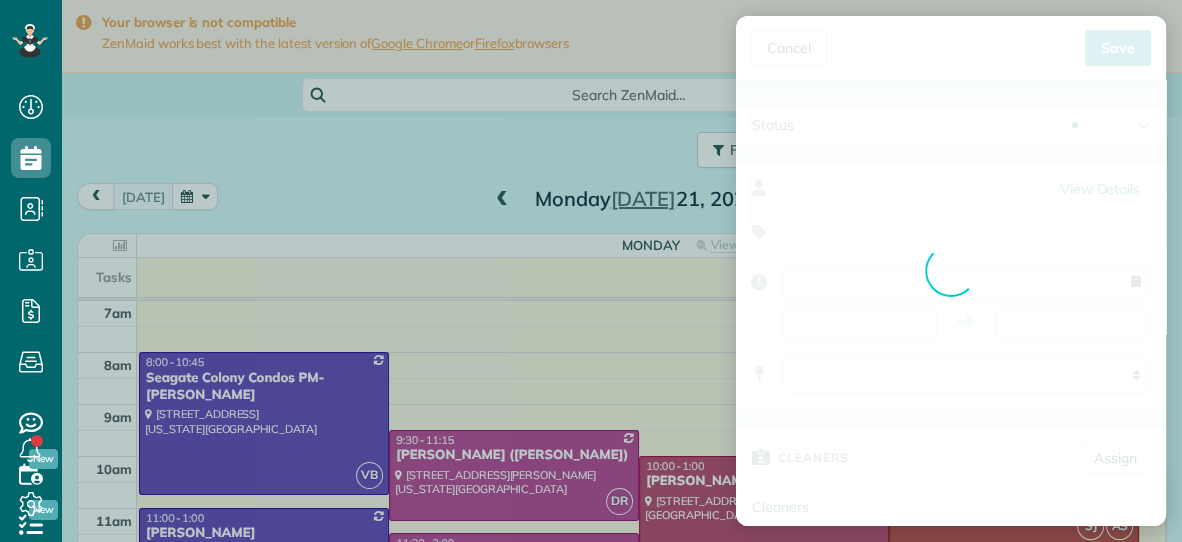 type on "**********" 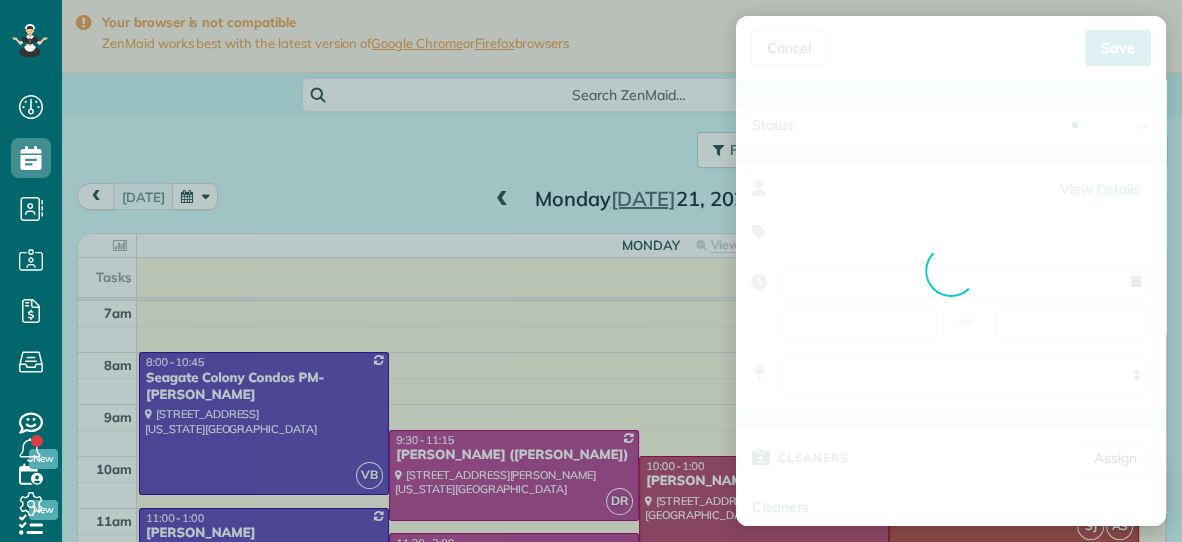 type on "*****" 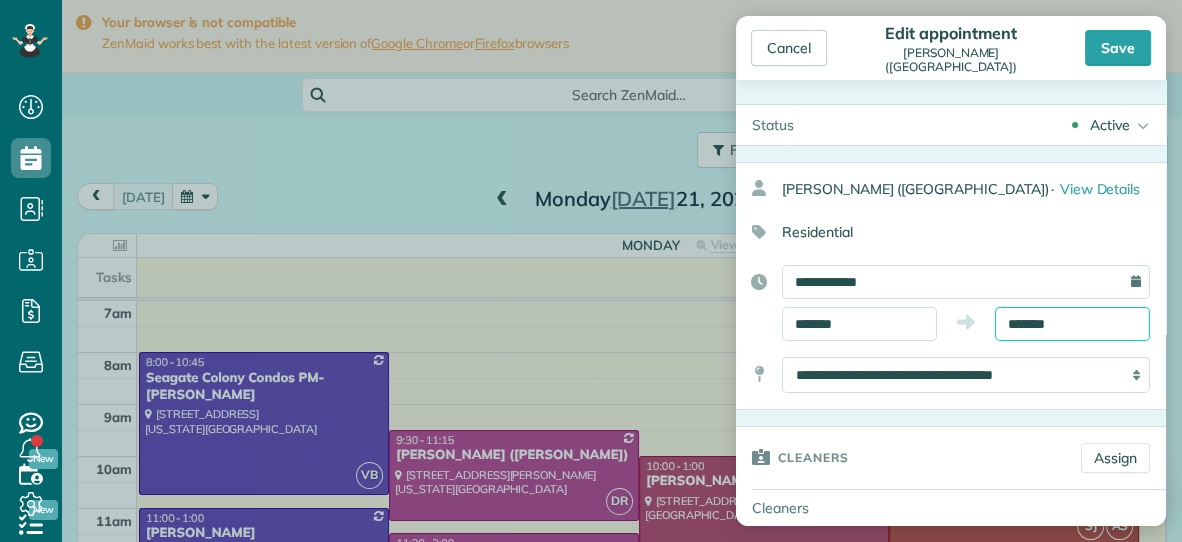 click on "*******" at bounding box center [1072, 324] 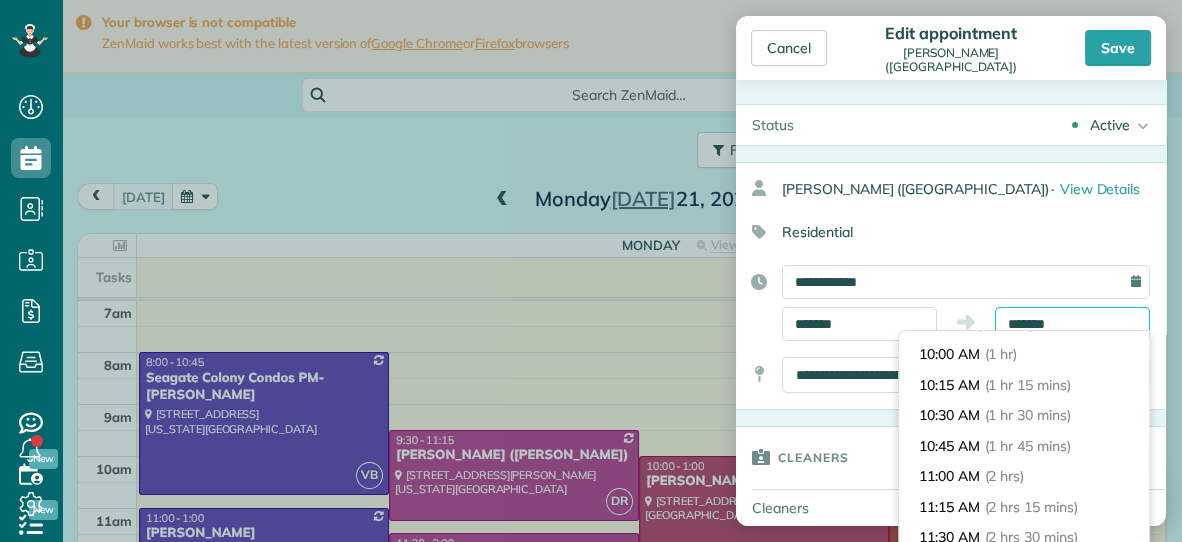 scroll, scrollTop: 108, scrollLeft: 0, axis: vertical 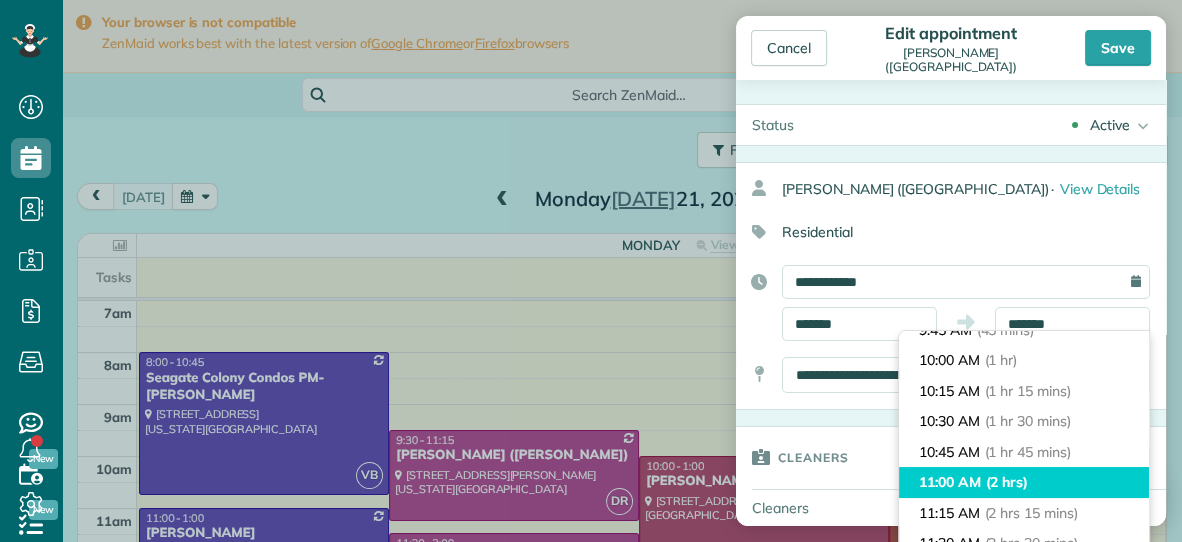 click on "11:00 AM  (2 hrs)" at bounding box center (1024, 482) 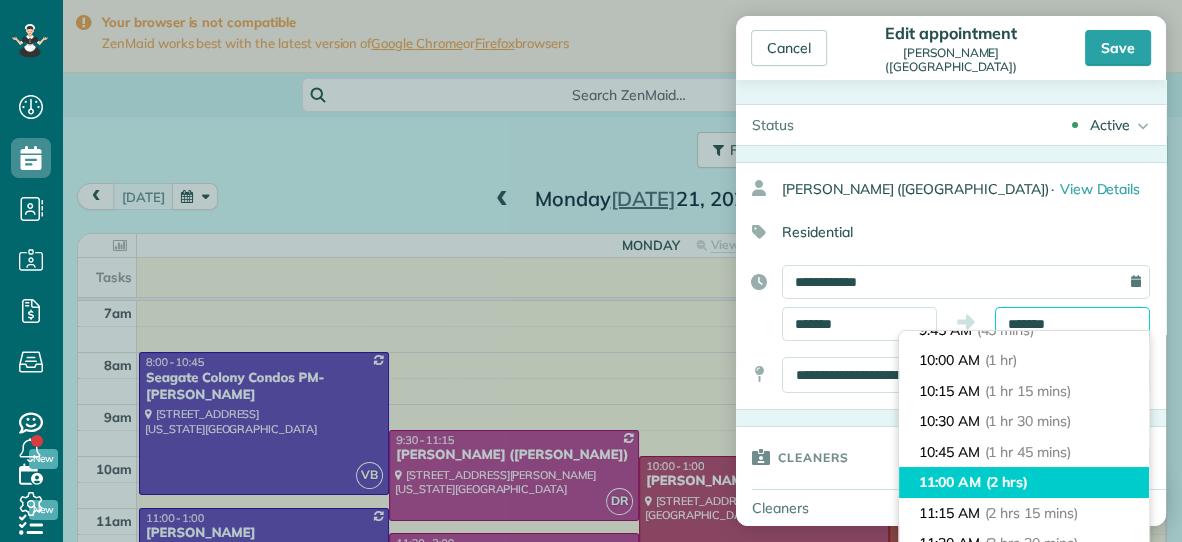 type on "********" 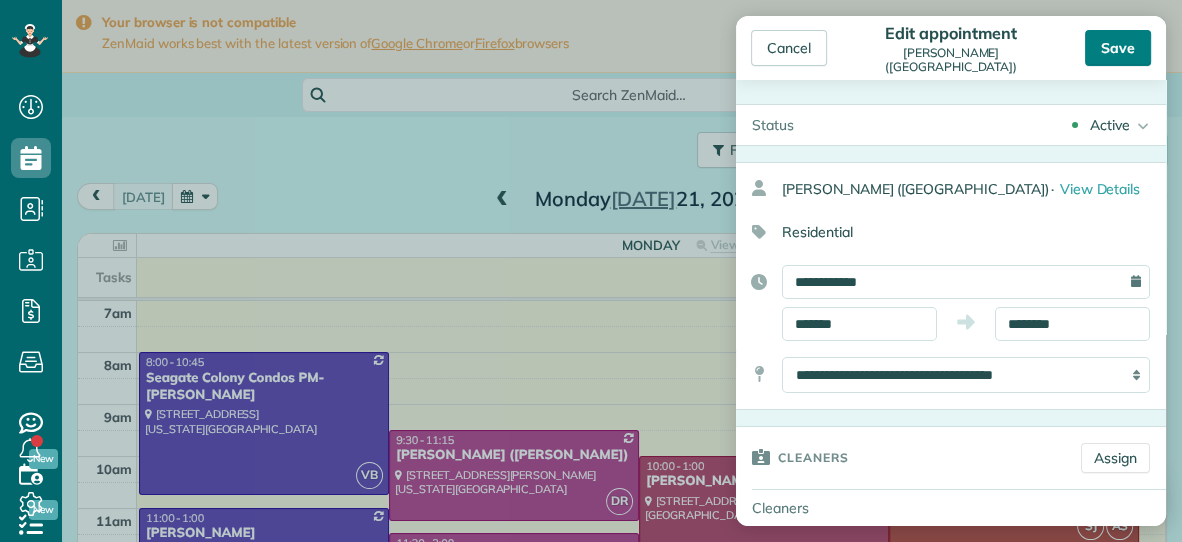 click on "Save" at bounding box center [1118, 48] 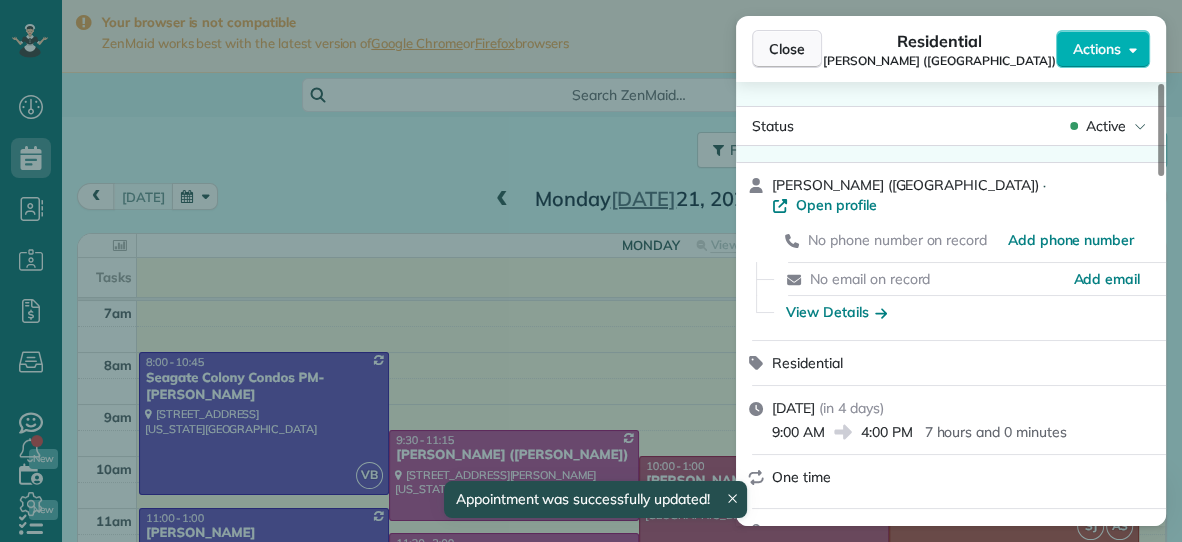click on "Close" at bounding box center (787, 49) 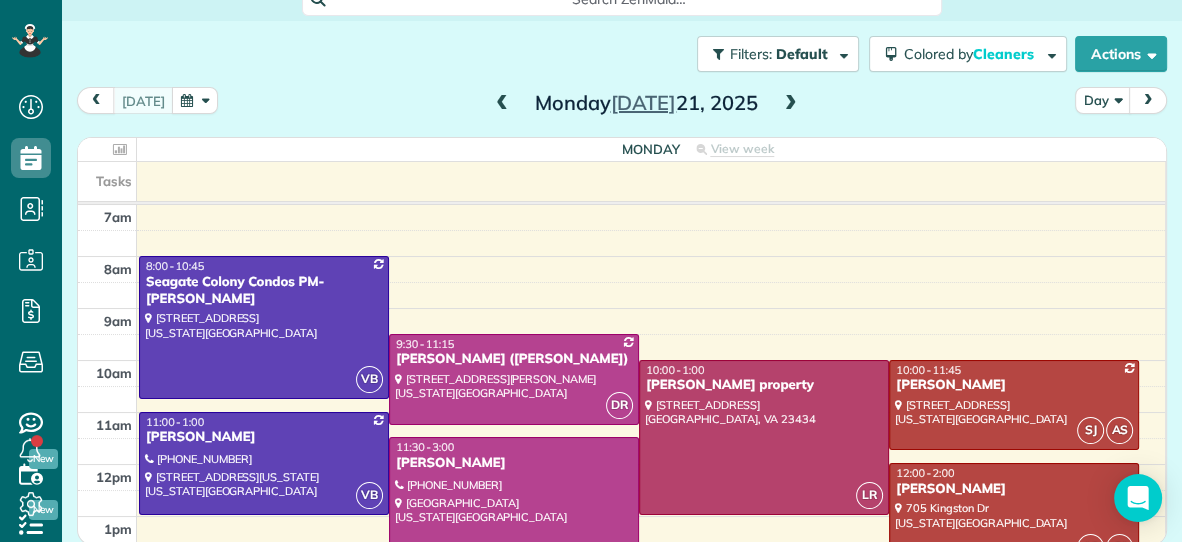 scroll, scrollTop: 98, scrollLeft: 0, axis: vertical 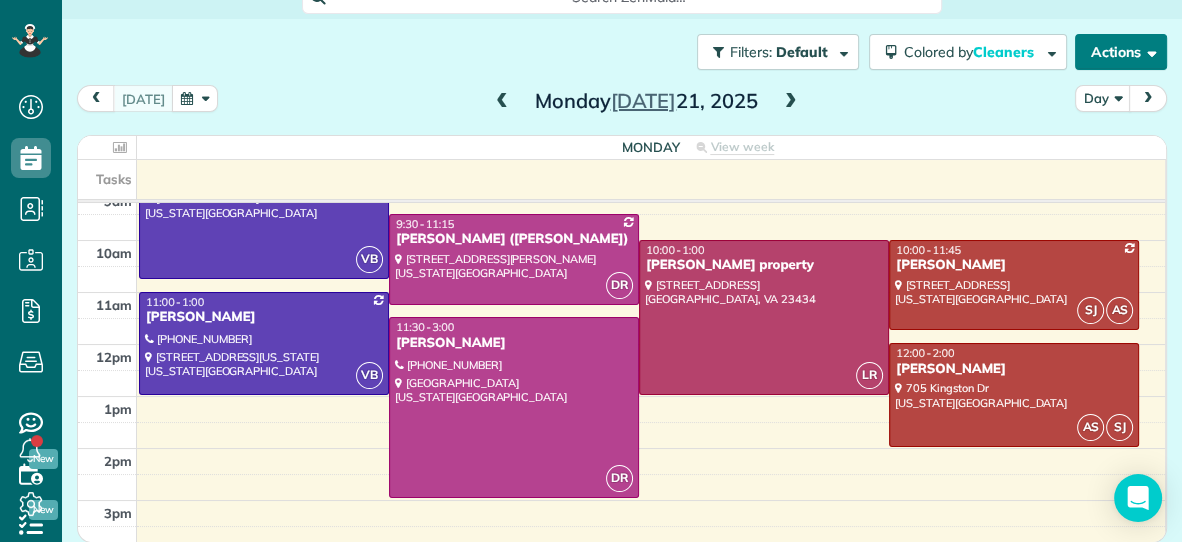 click on "Actions" at bounding box center (1121, 52) 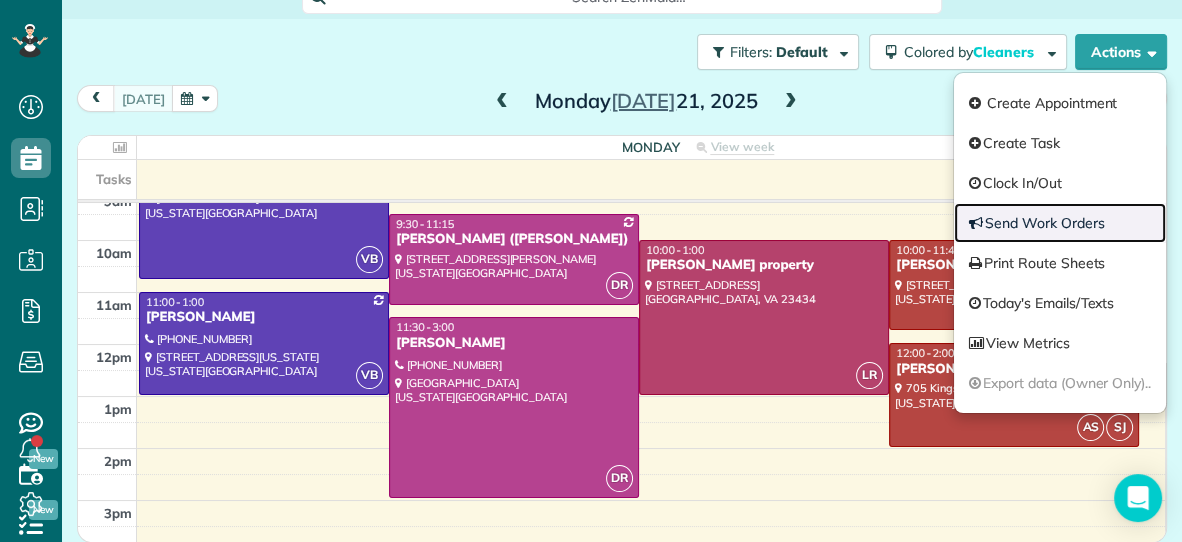 click on "Send Work Orders" at bounding box center (1060, 223) 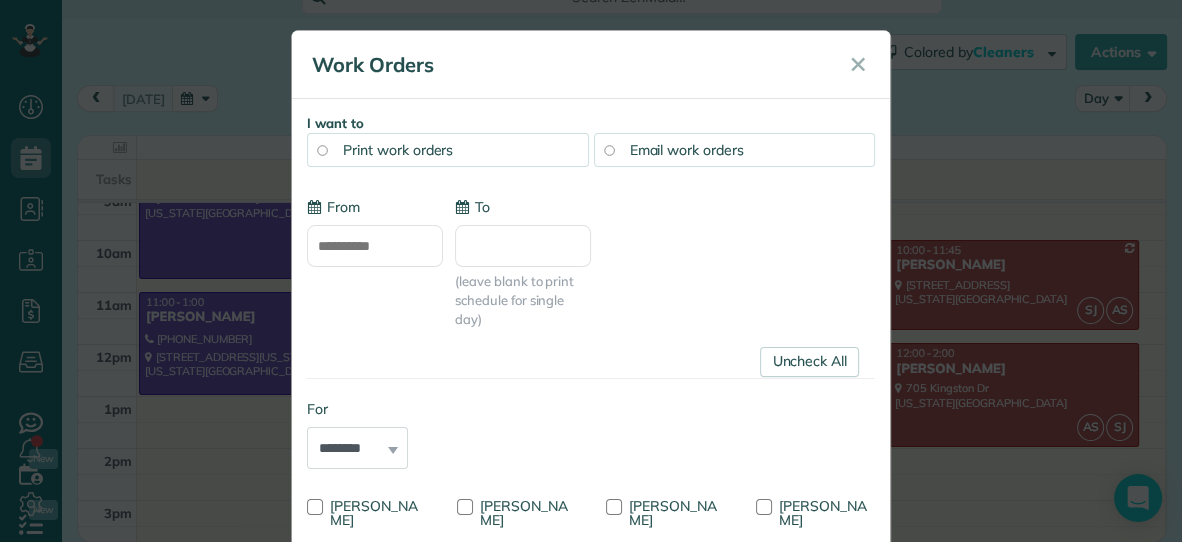 type on "**********" 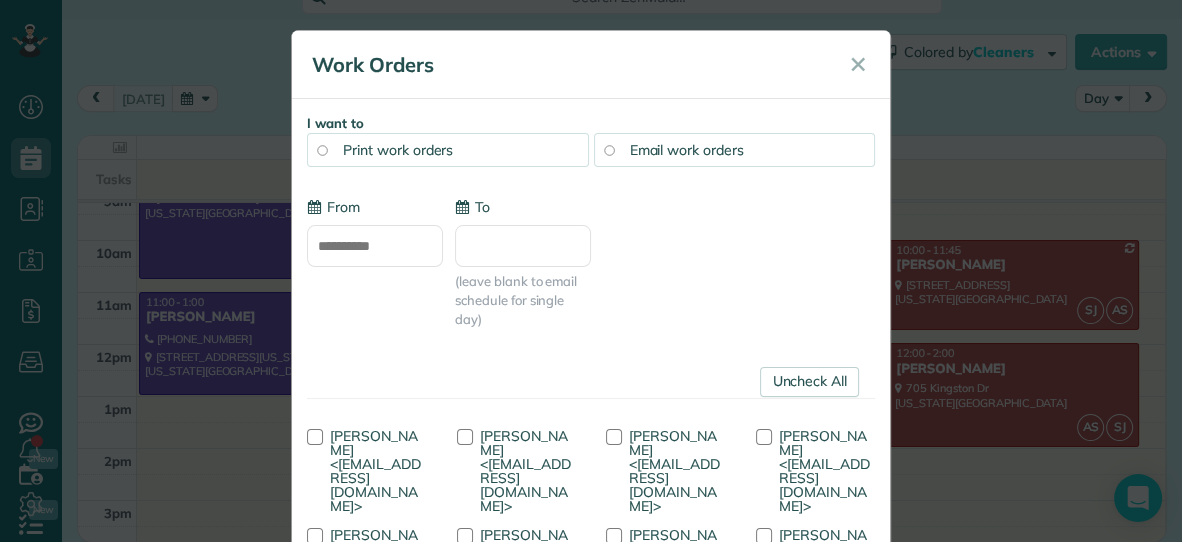 click on "To" at bounding box center (523, 246) 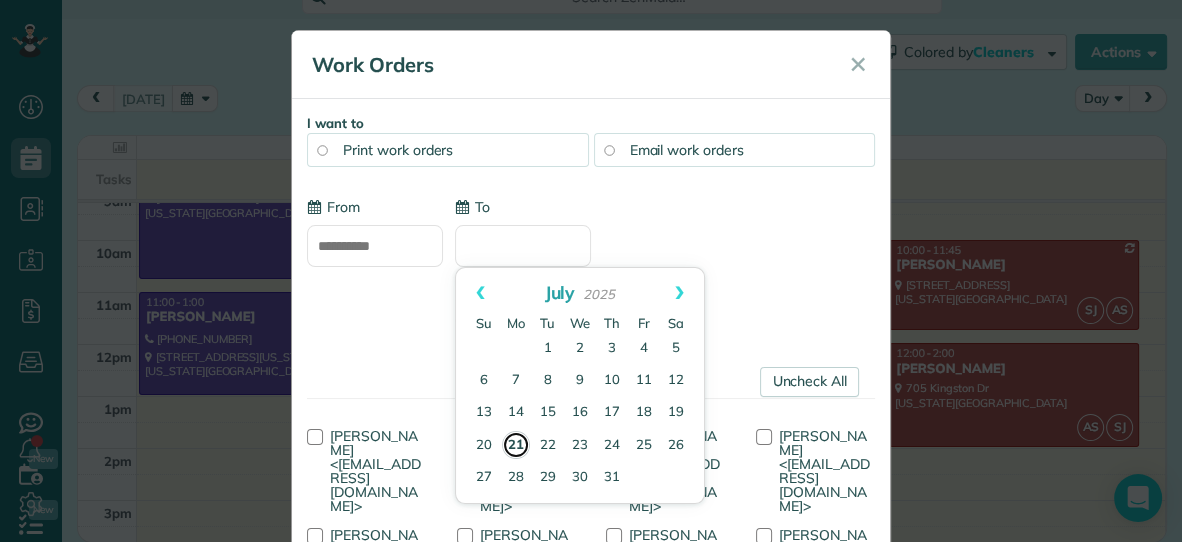 click on "21" at bounding box center (516, 445) 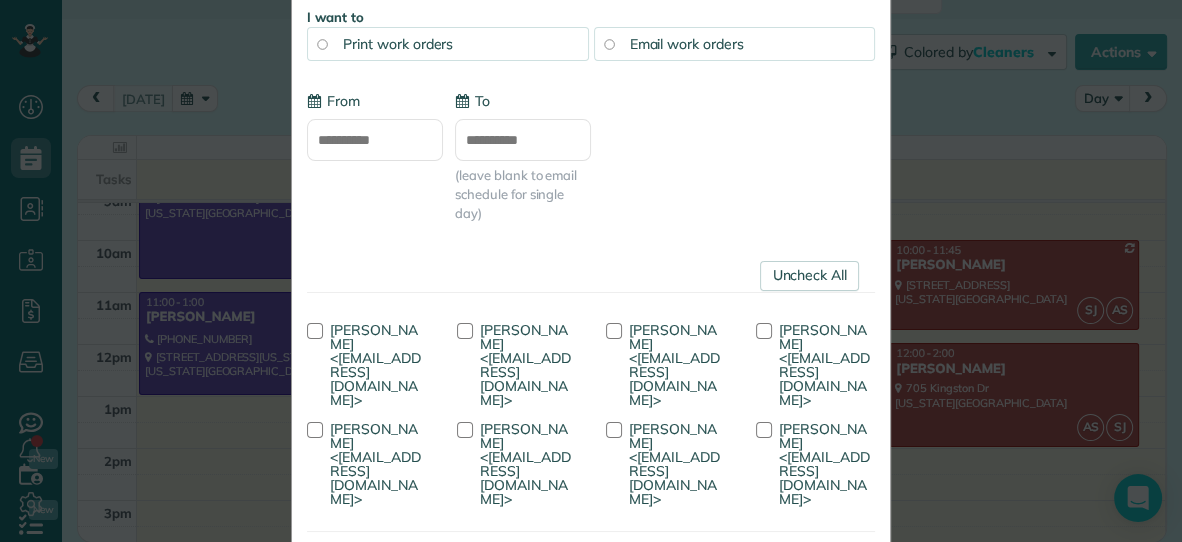 scroll, scrollTop: 255, scrollLeft: 0, axis: vertical 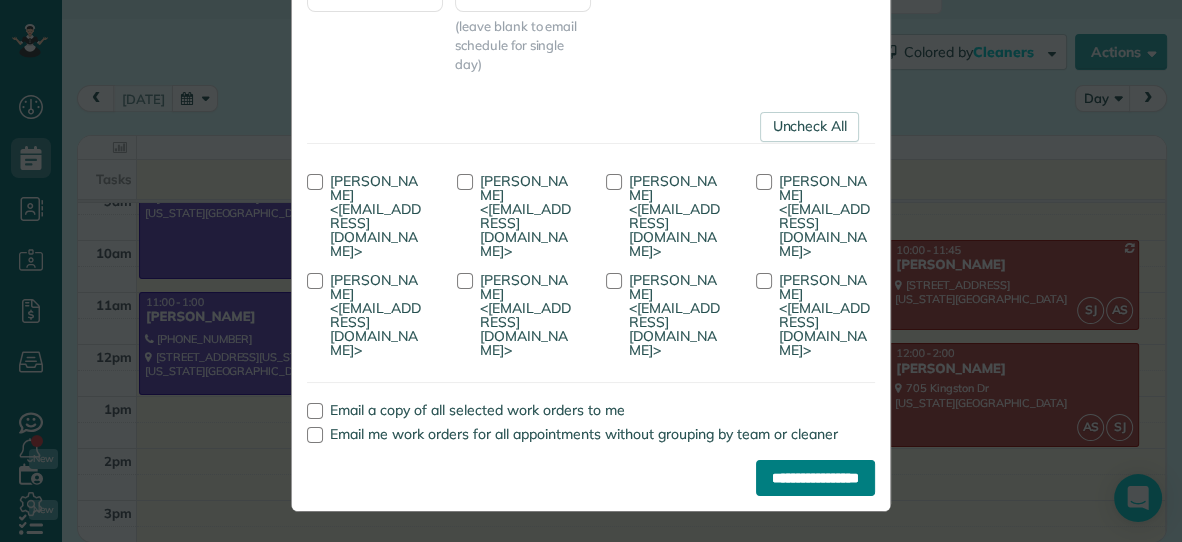 click on "**********" at bounding box center [815, 478] 